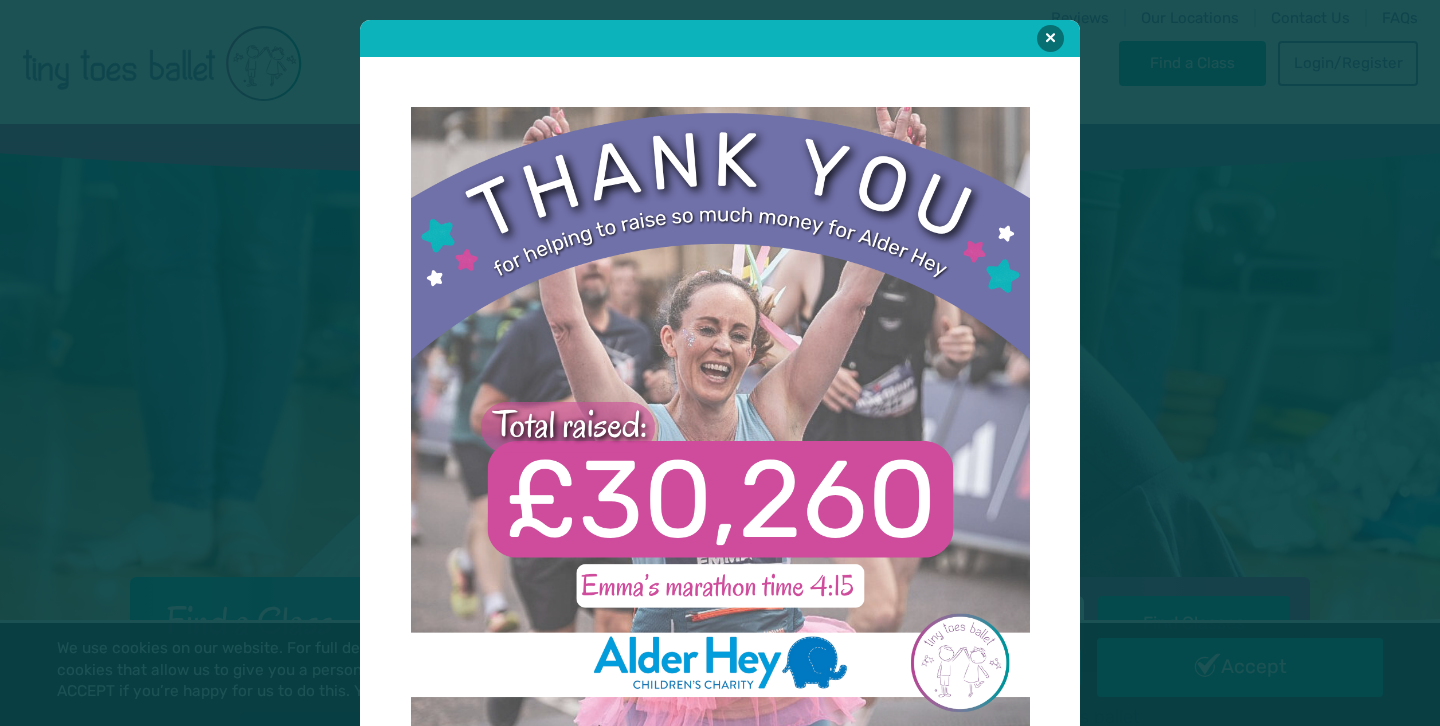 scroll, scrollTop: 0, scrollLeft: 0, axis: both 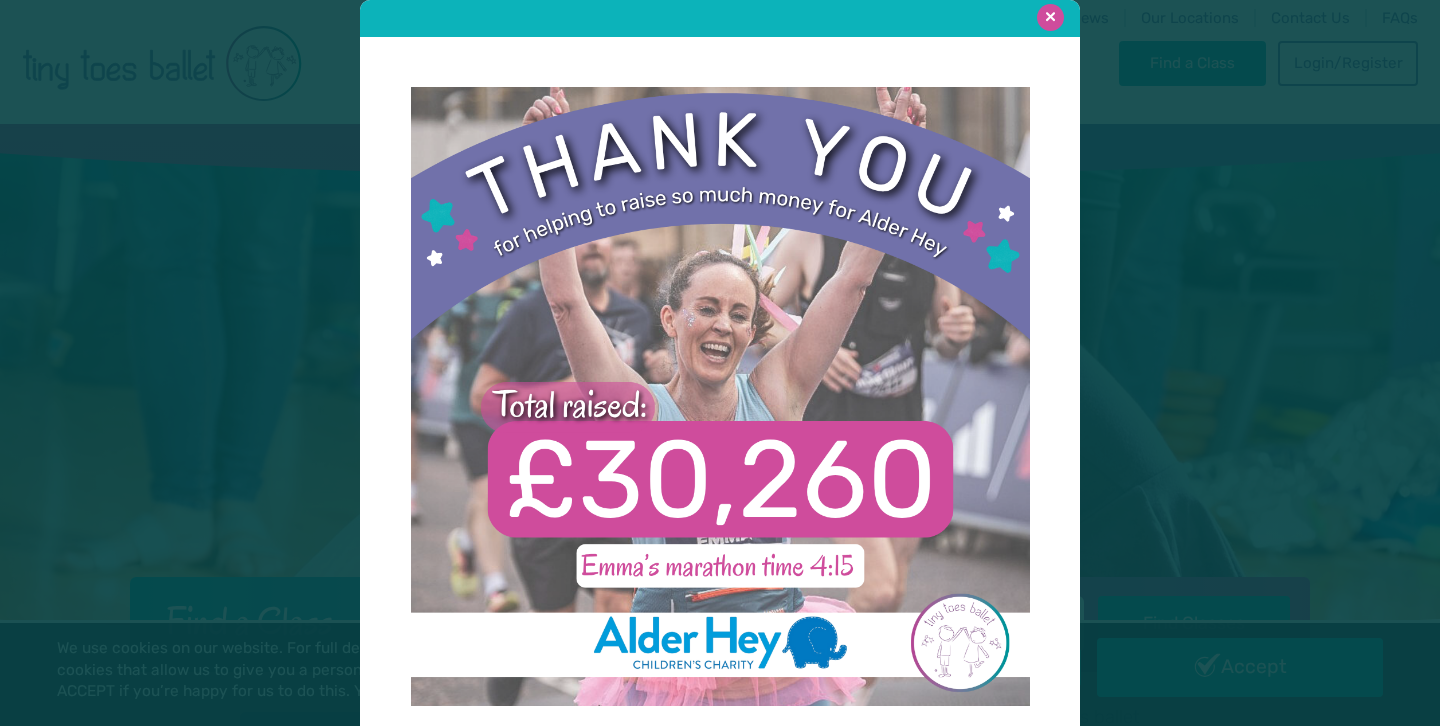 click at bounding box center [1050, 17] 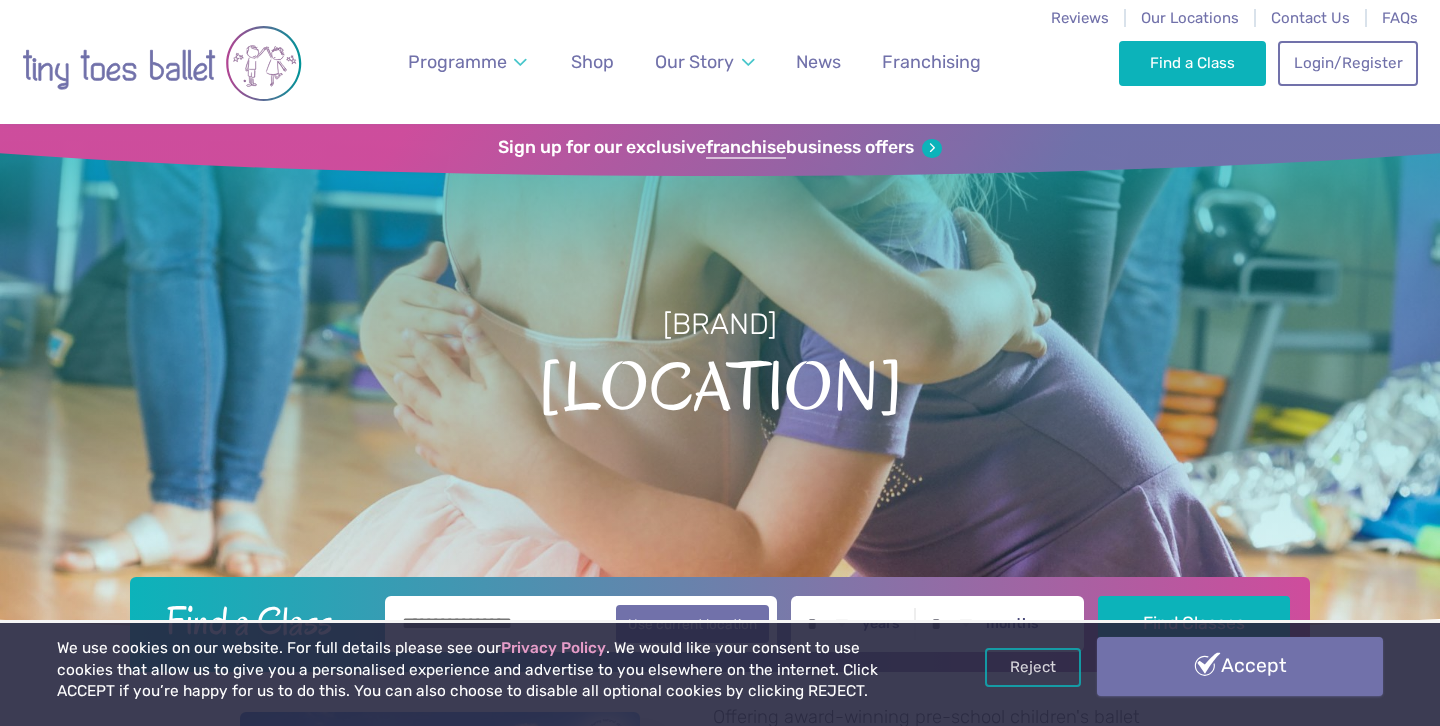 click on "Accept" at bounding box center (1240, 666) 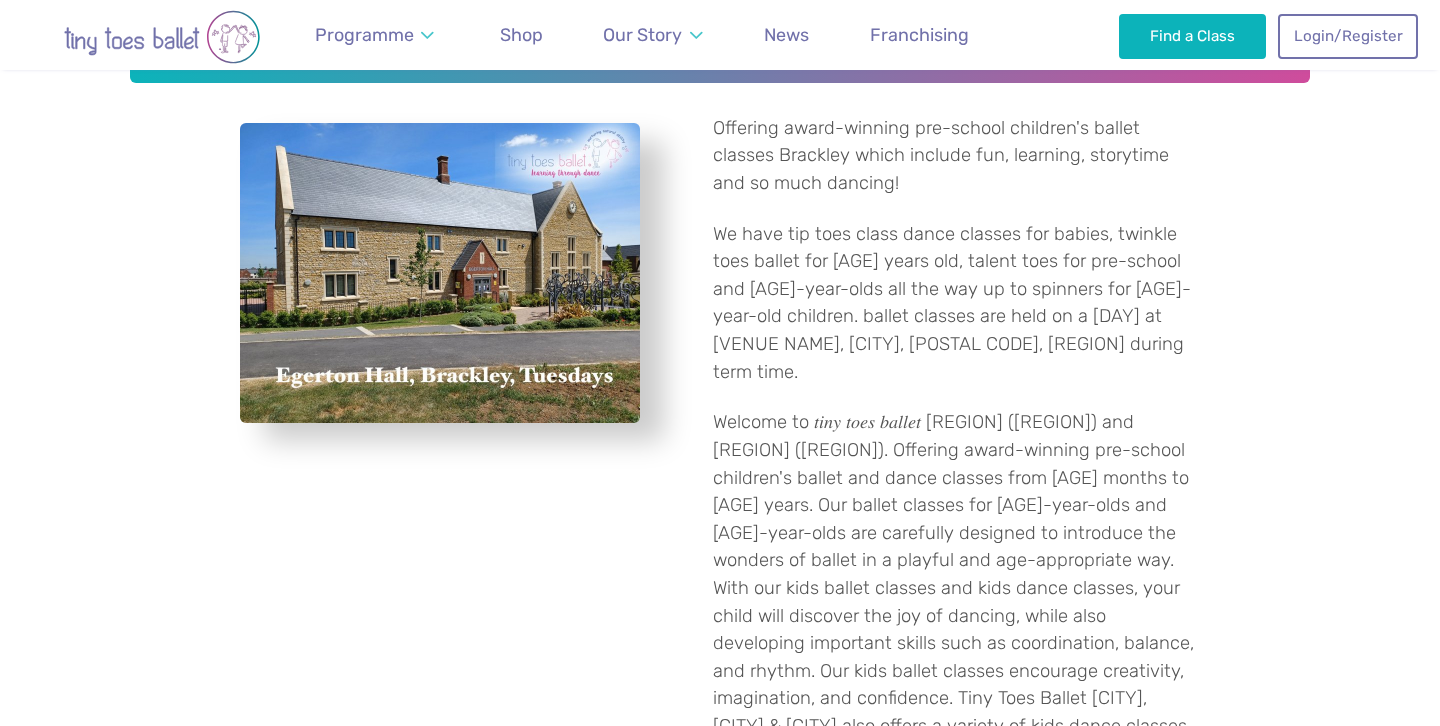 scroll, scrollTop: 386, scrollLeft: 0, axis: vertical 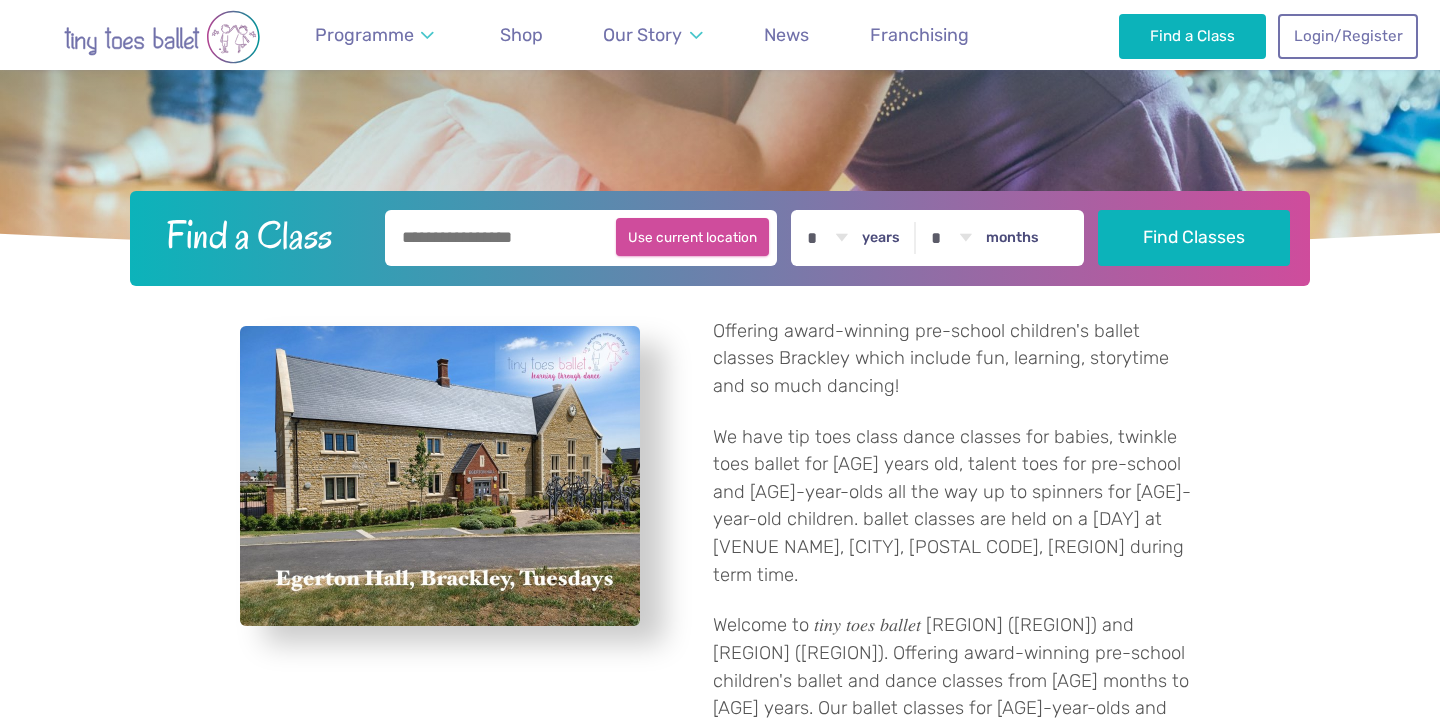 click on "Use current location" at bounding box center (692, 237) 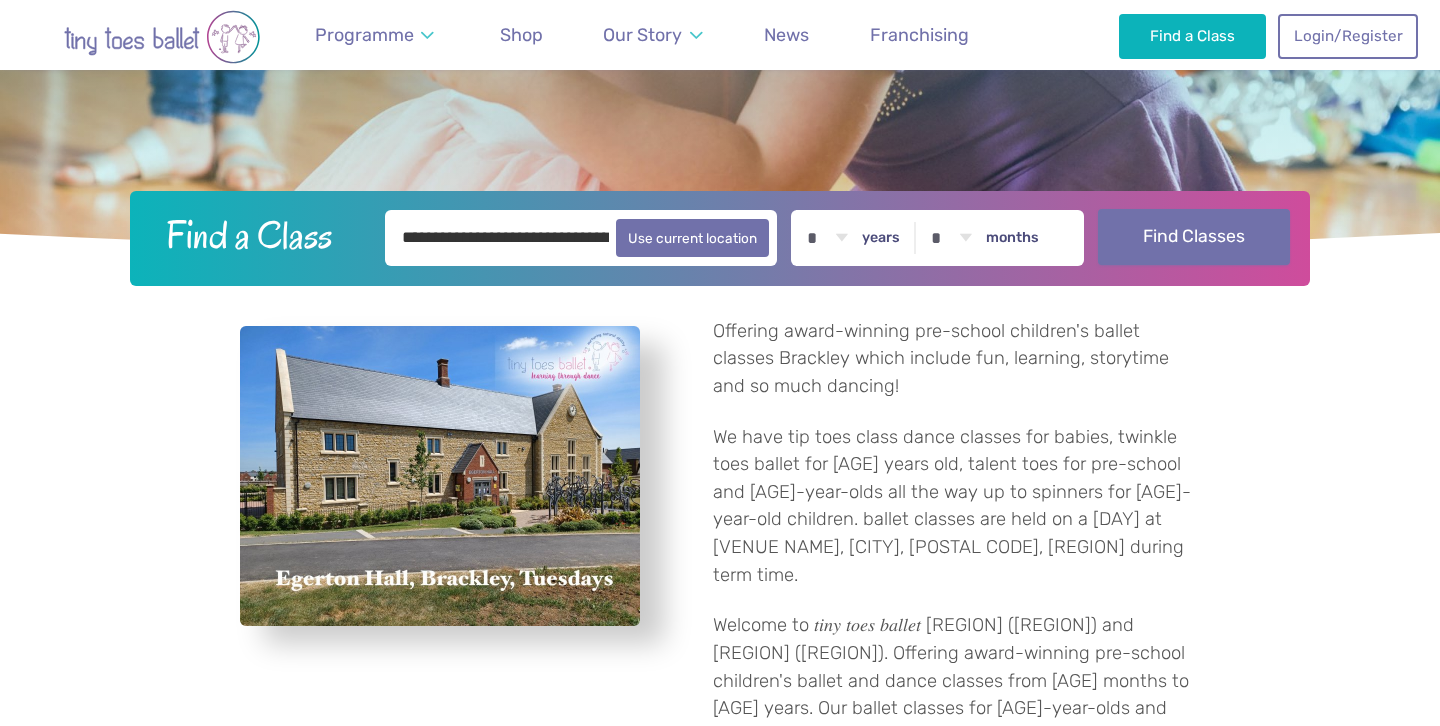 click on "Find Classes" at bounding box center [1194, 237] 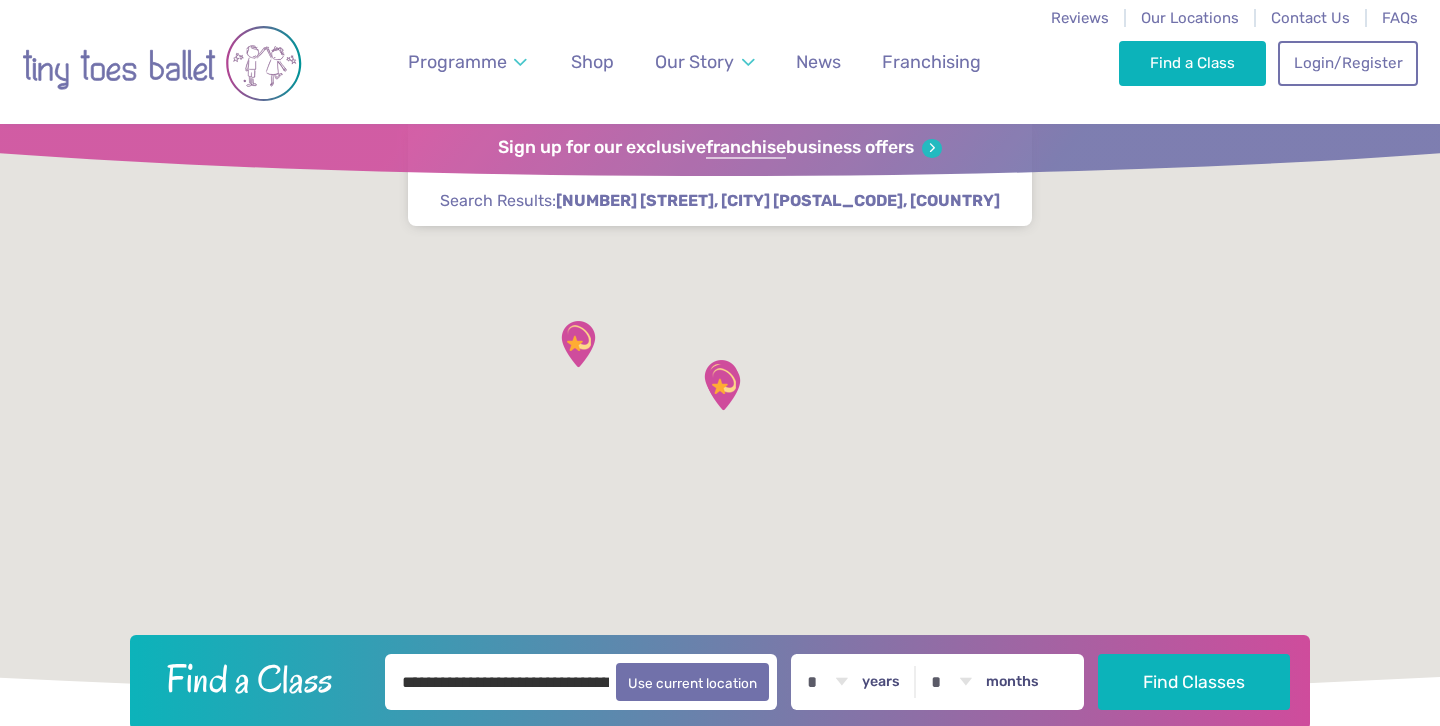 scroll, scrollTop: 0, scrollLeft: 0, axis: both 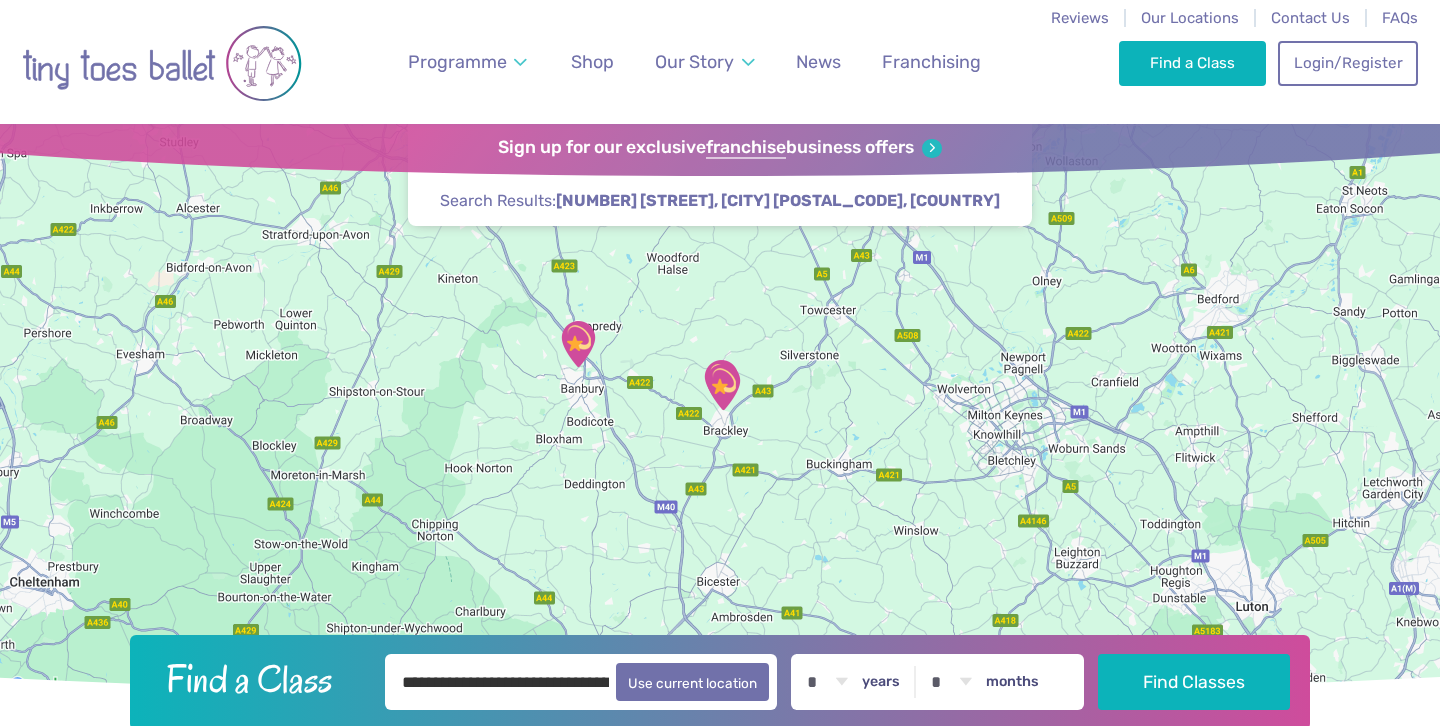 click on "To navigate, press the arrow keys." at bounding box center (720, 411) 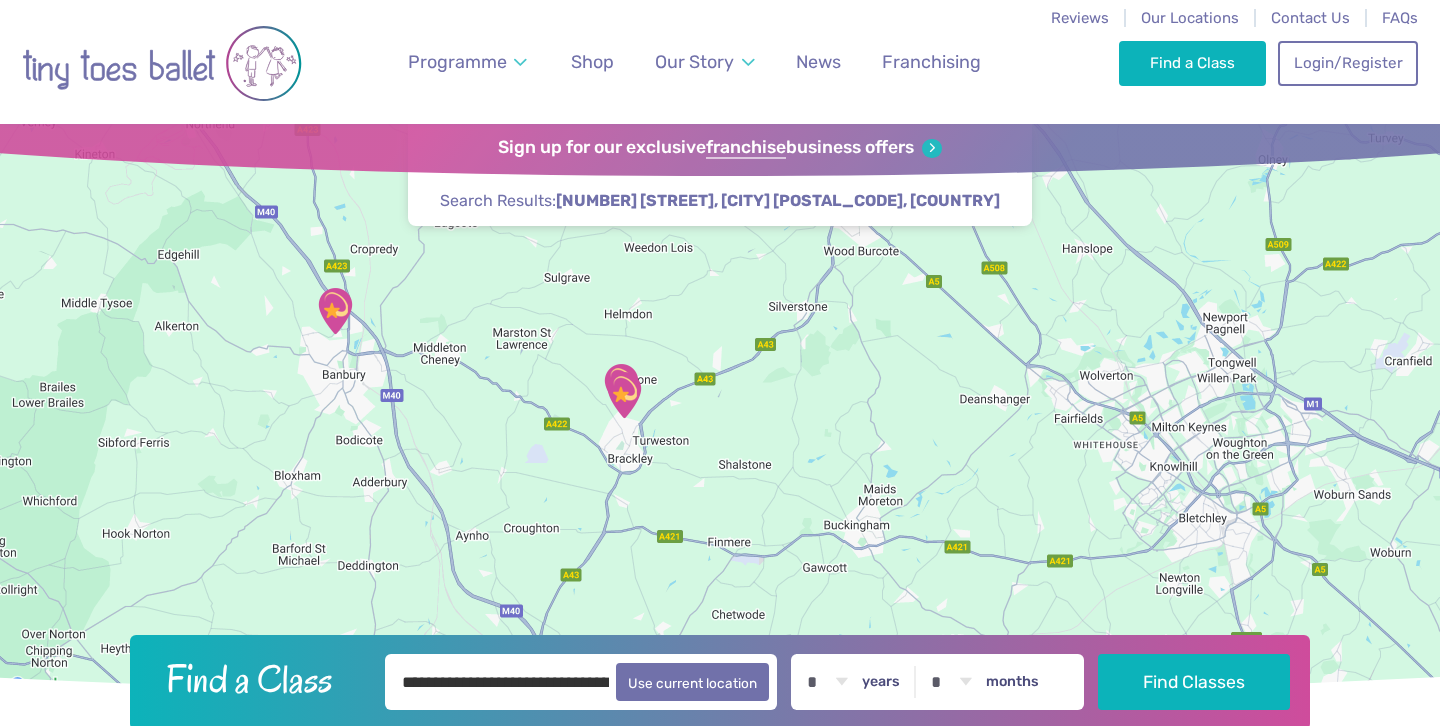 click on "To navigate, press the arrow keys." at bounding box center (720, 411) 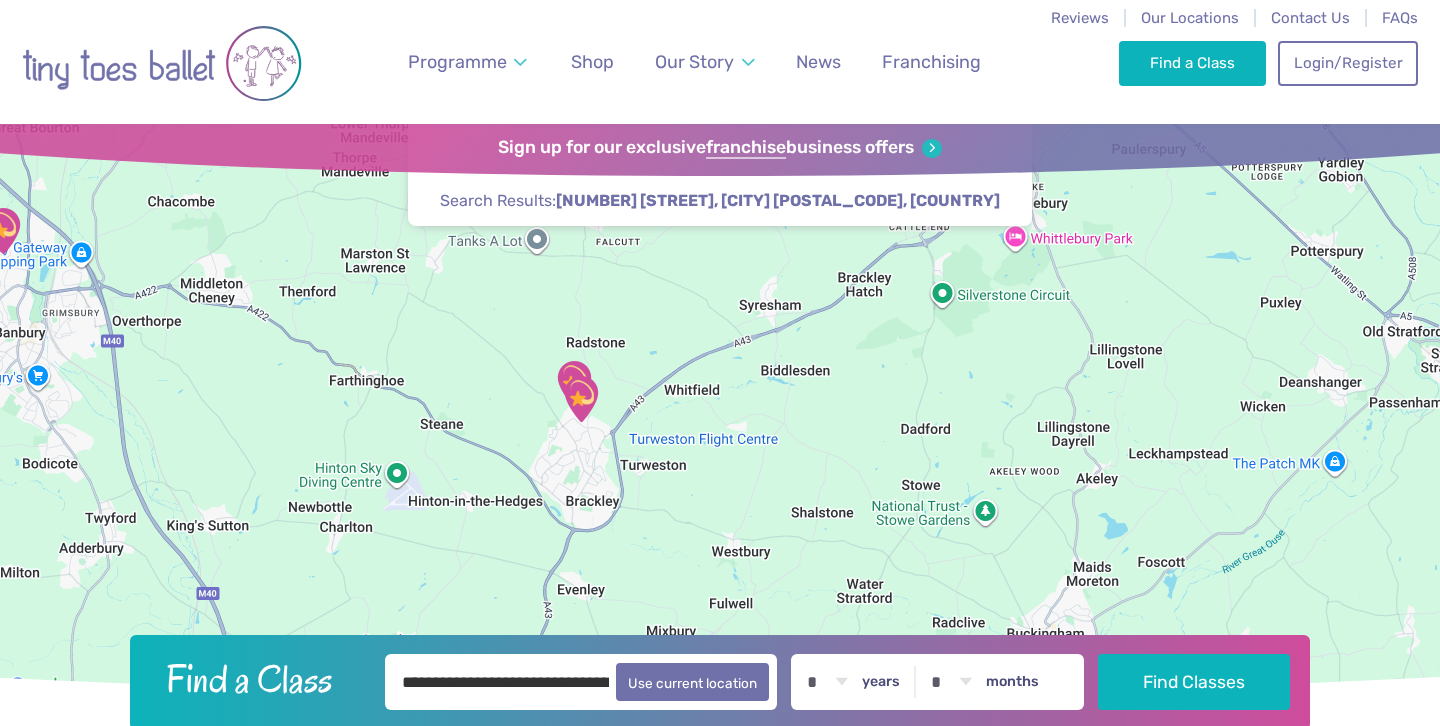click on "To navigate, press the arrow keys." at bounding box center [720, 411] 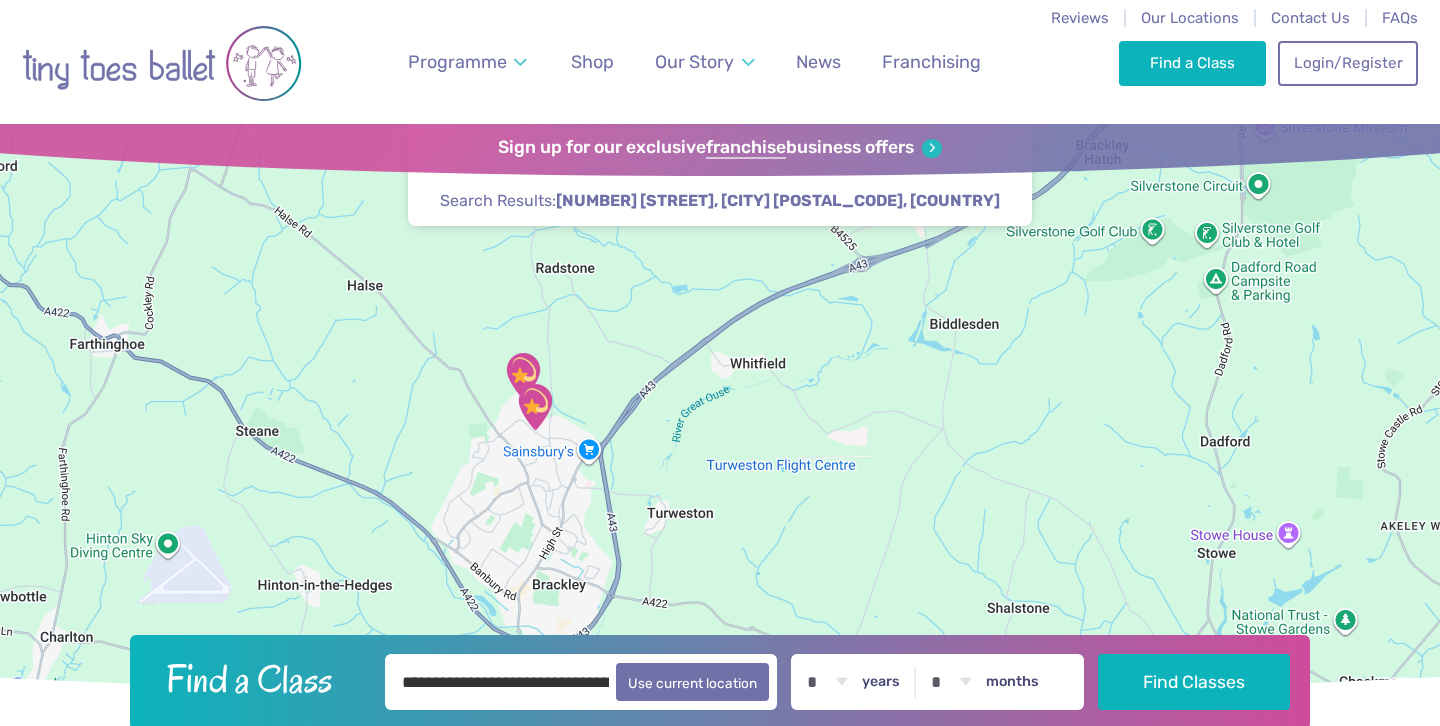 click at bounding box center (535, 407) 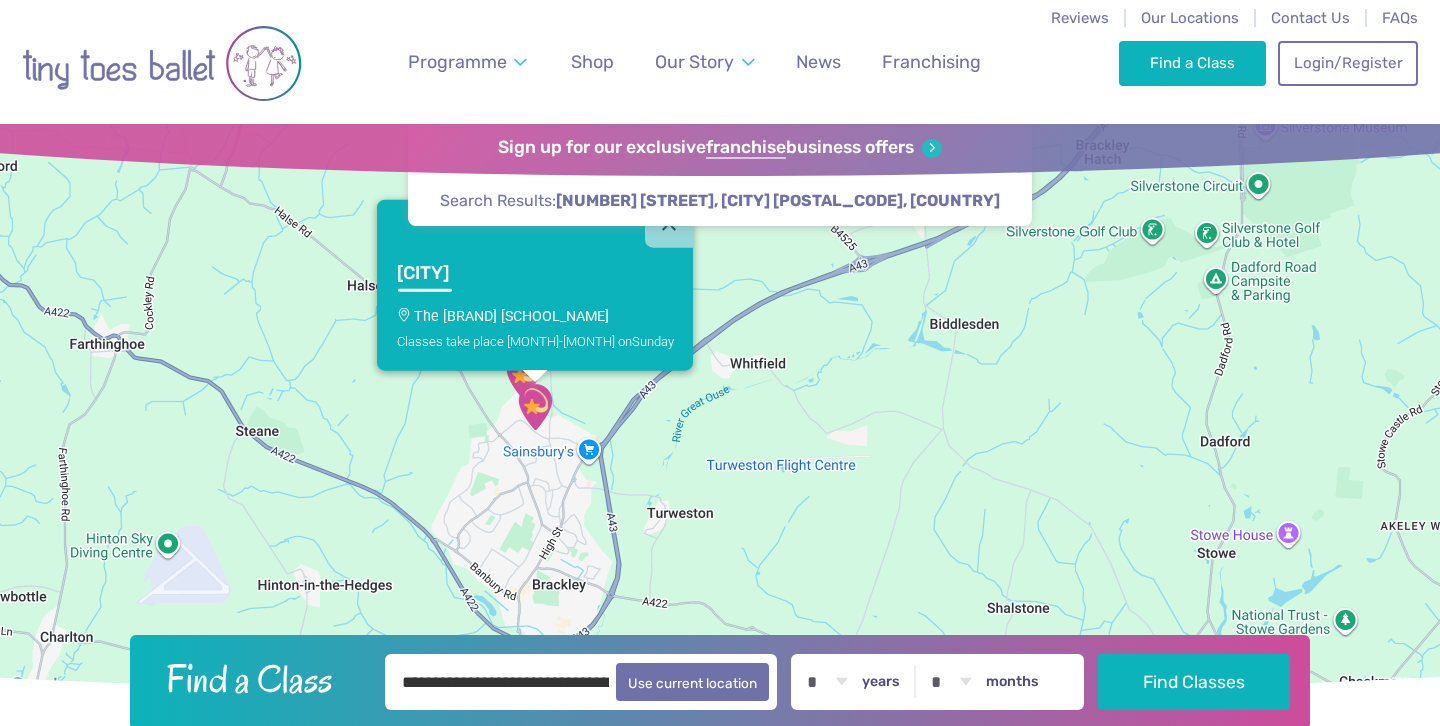 click at bounding box center (535, 407) 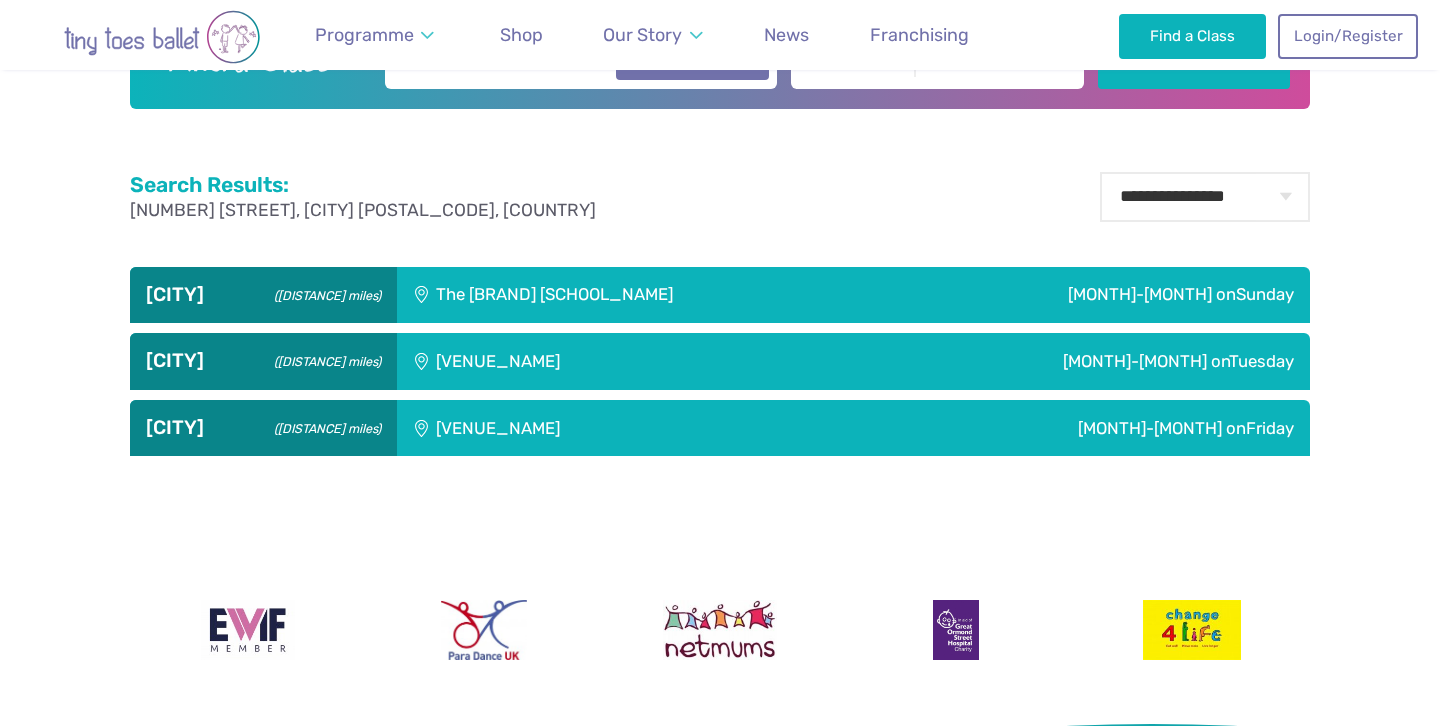 scroll, scrollTop: 624, scrollLeft: 0, axis: vertical 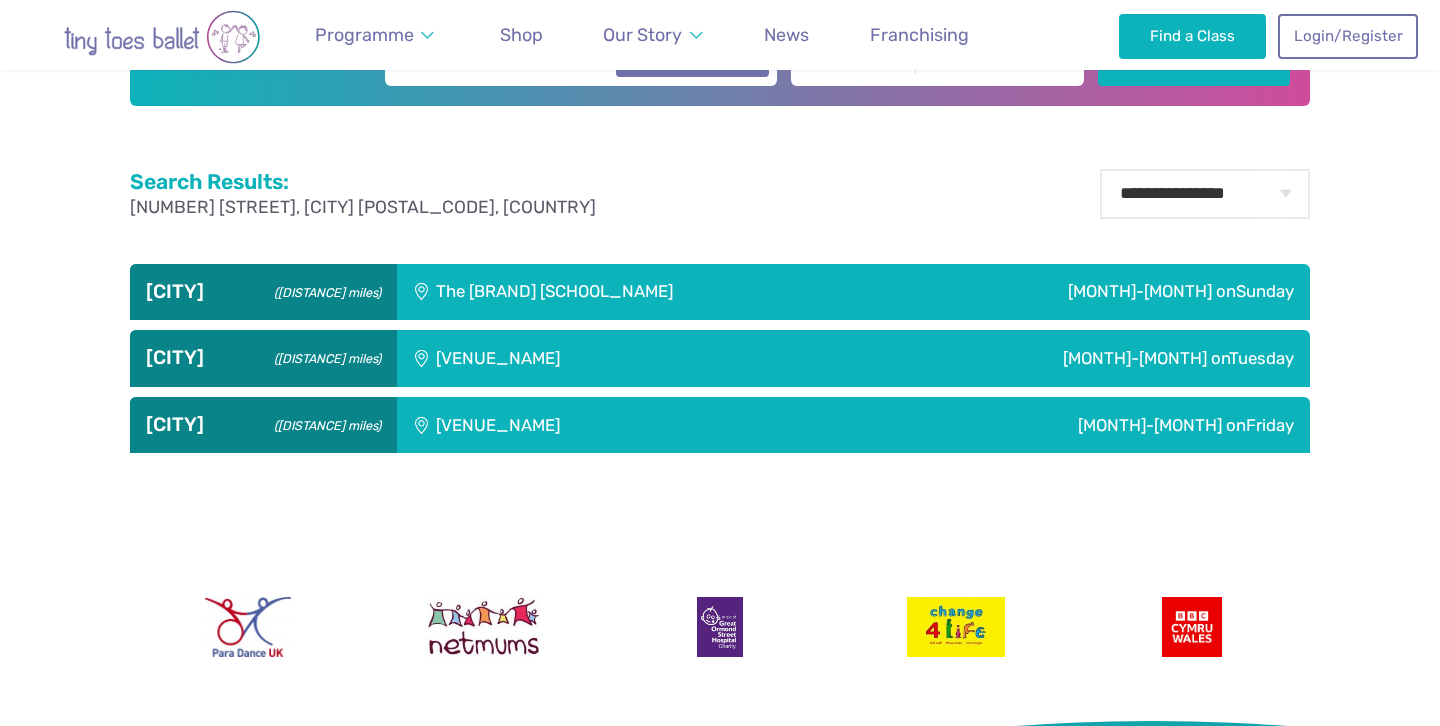 click on "Jun-Jul on  Sunday" at bounding box center [1134, 292] 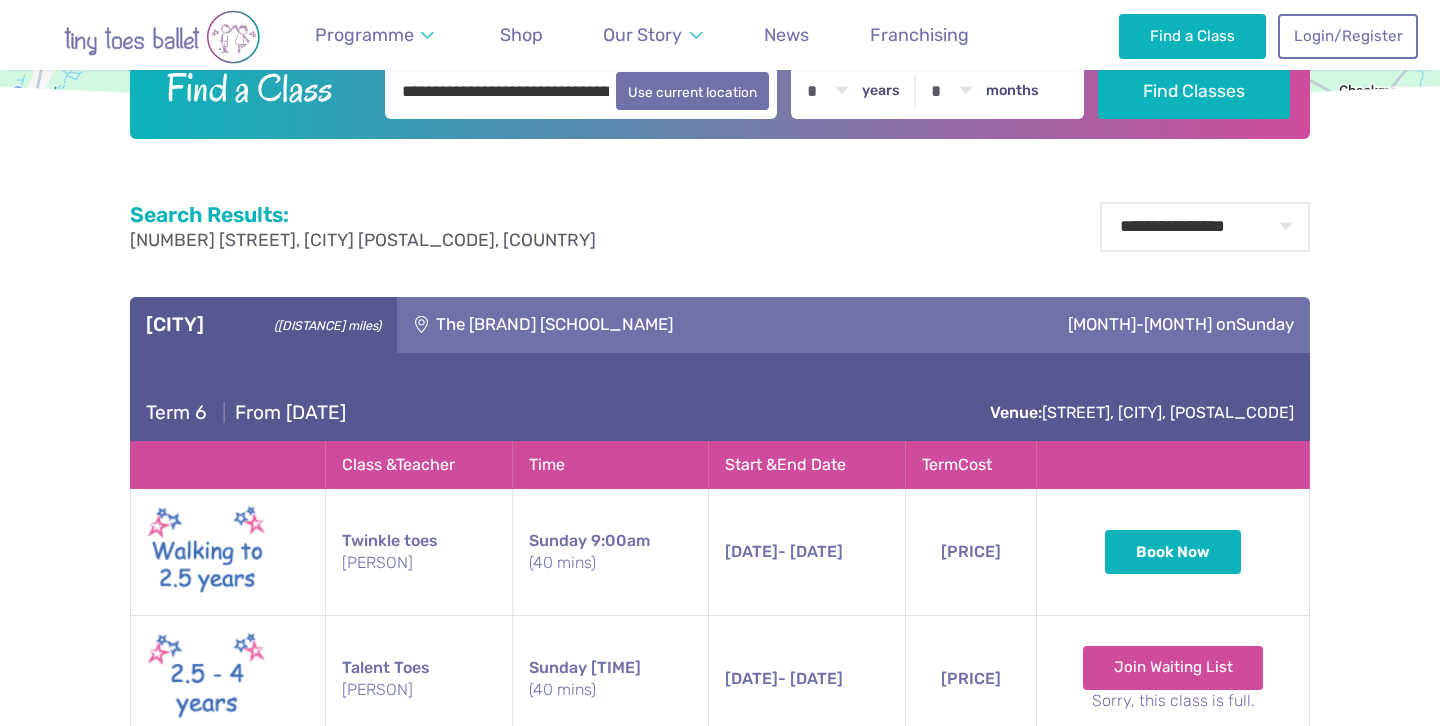 scroll, scrollTop: 0, scrollLeft: 0, axis: both 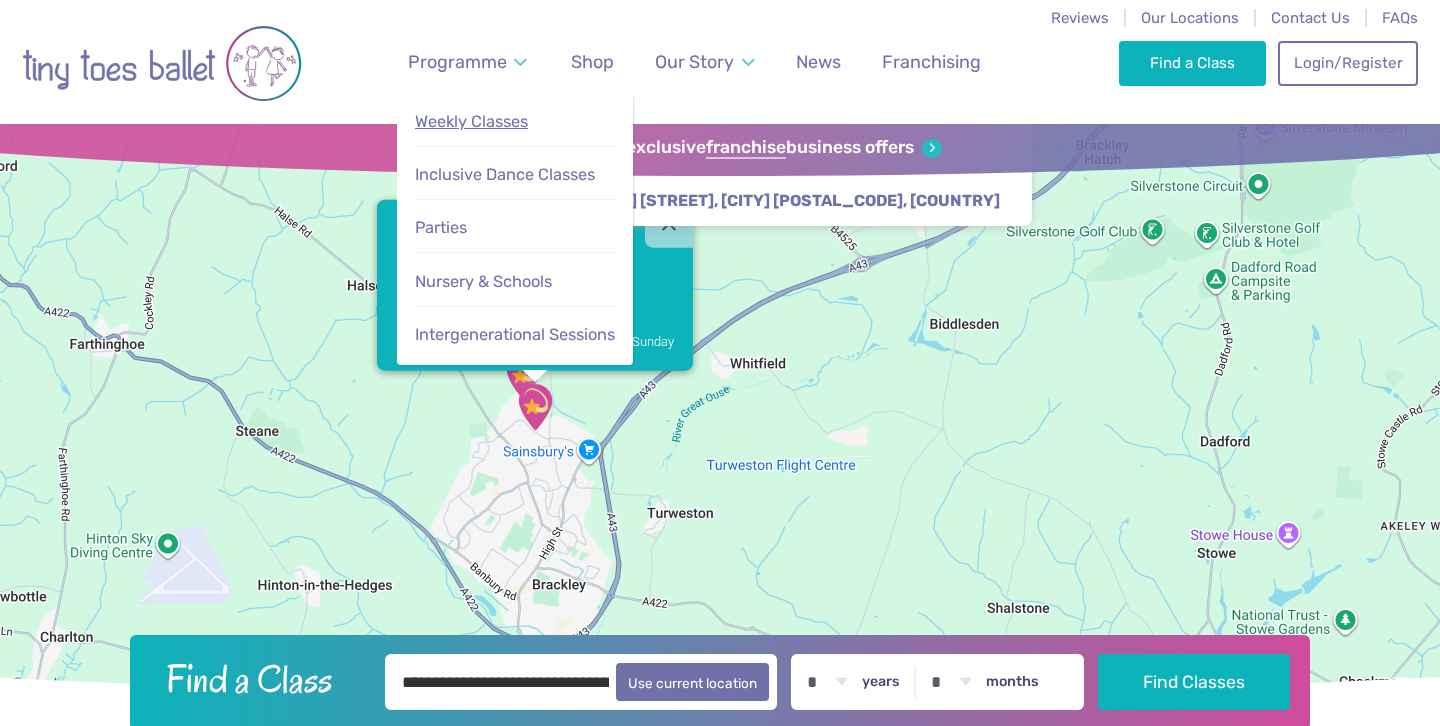 click on "Weekly Classes" at bounding box center [471, 121] 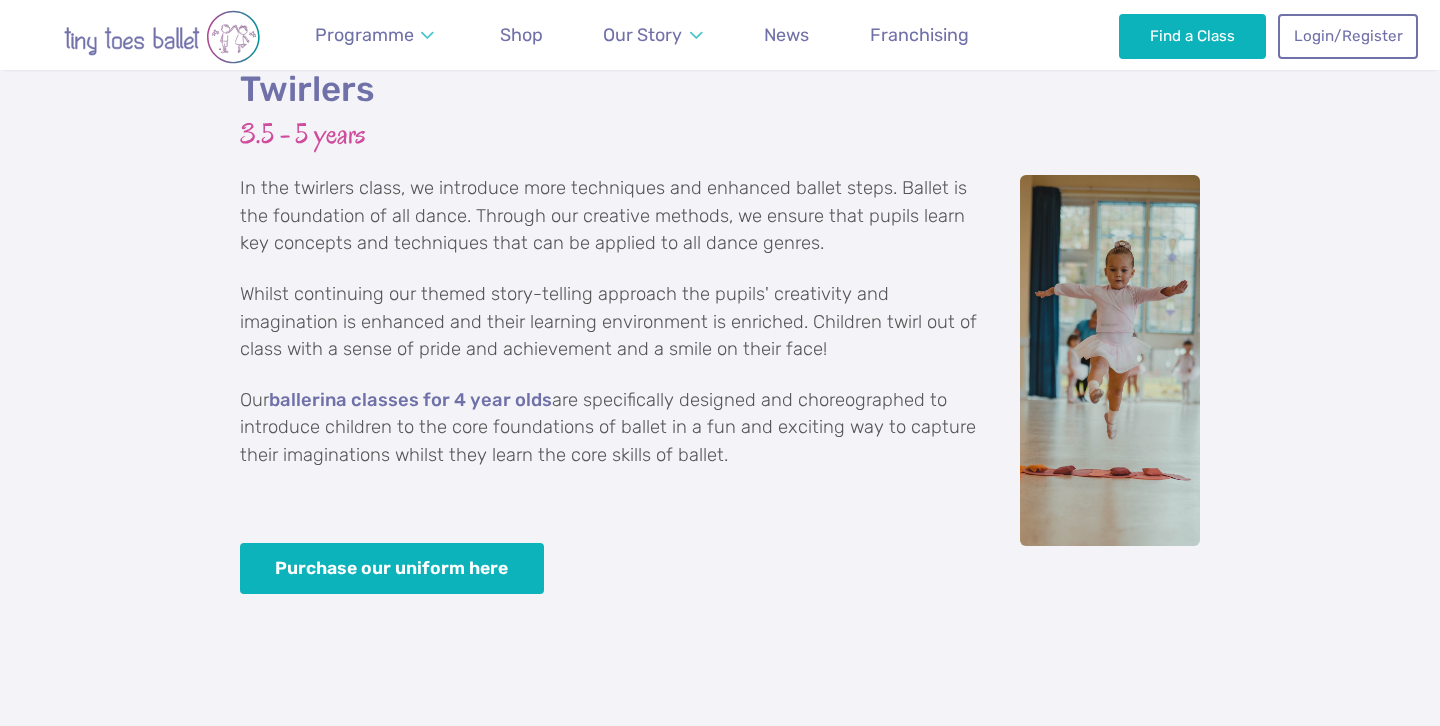 scroll, scrollTop: 3565, scrollLeft: 0, axis: vertical 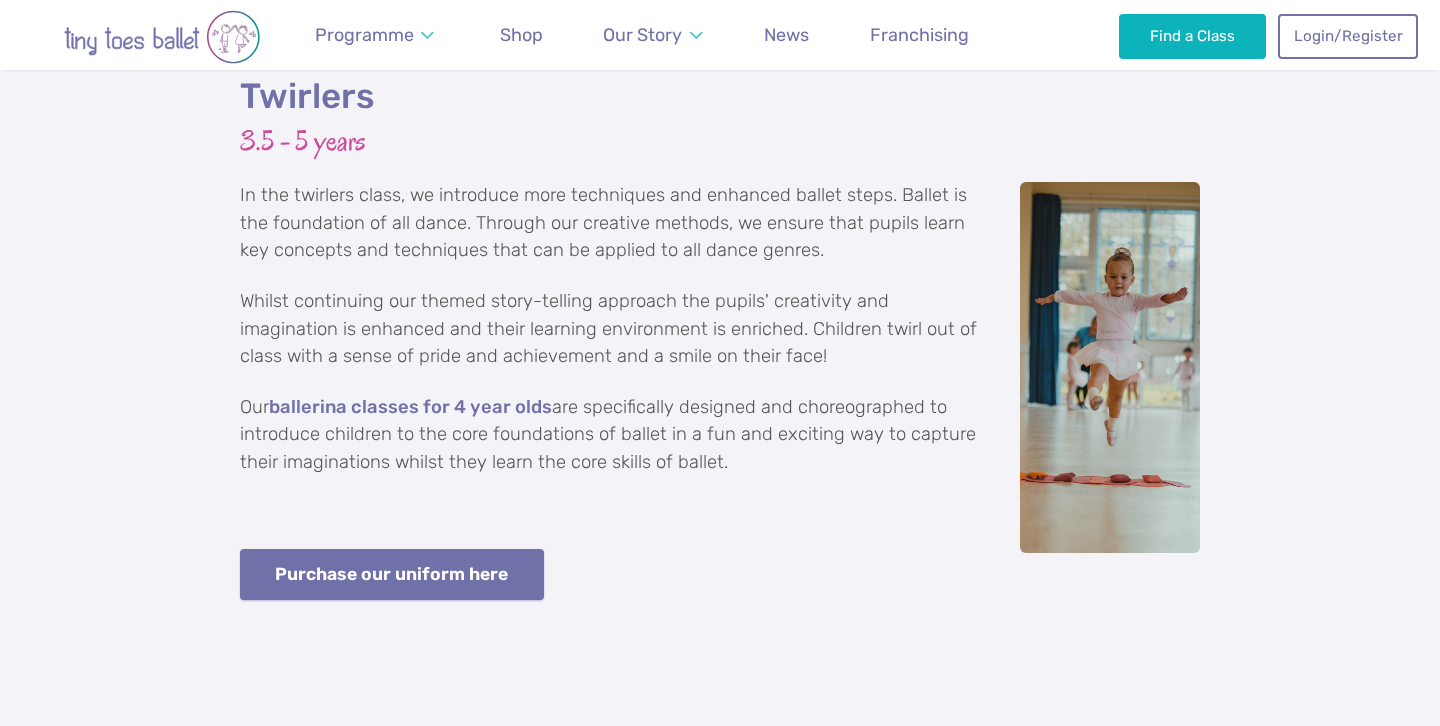 click on "Purchase our uniform here" at bounding box center (392, 574) 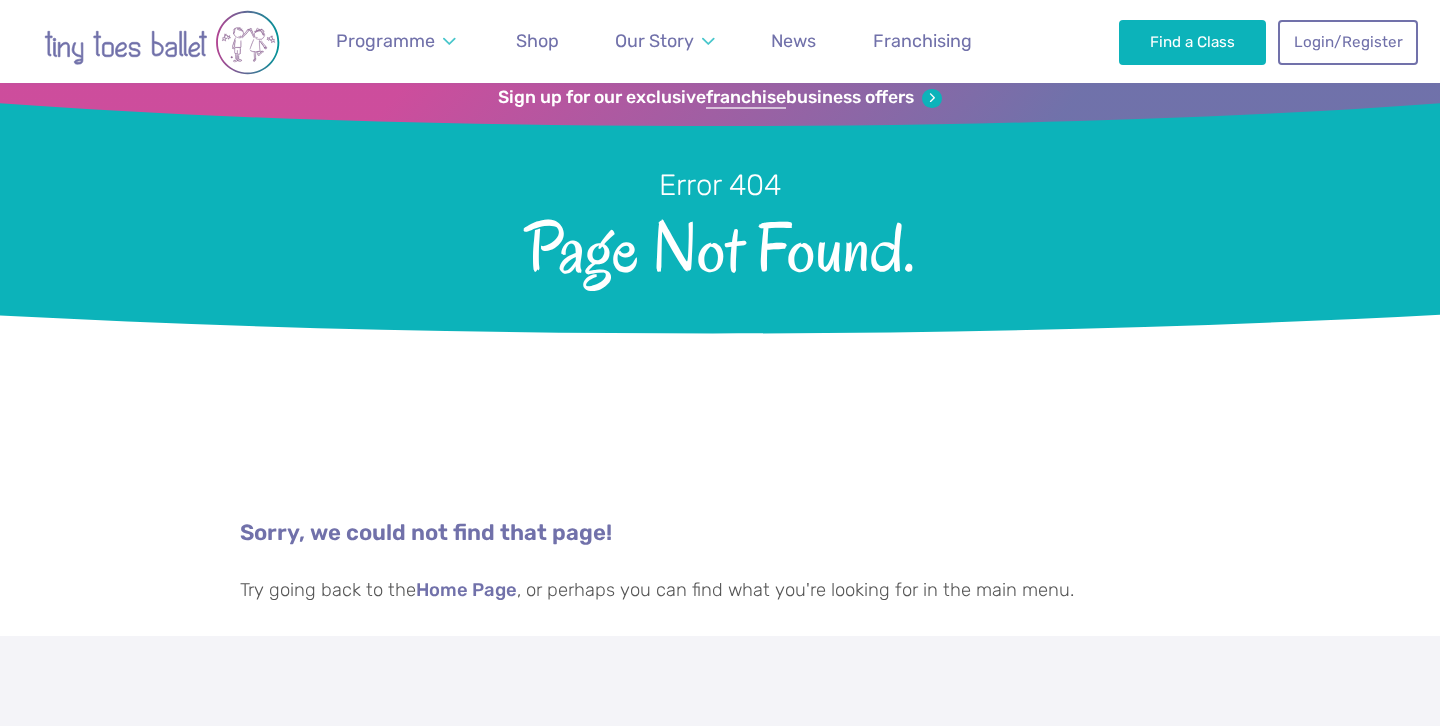 scroll, scrollTop: 0, scrollLeft: 0, axis: both 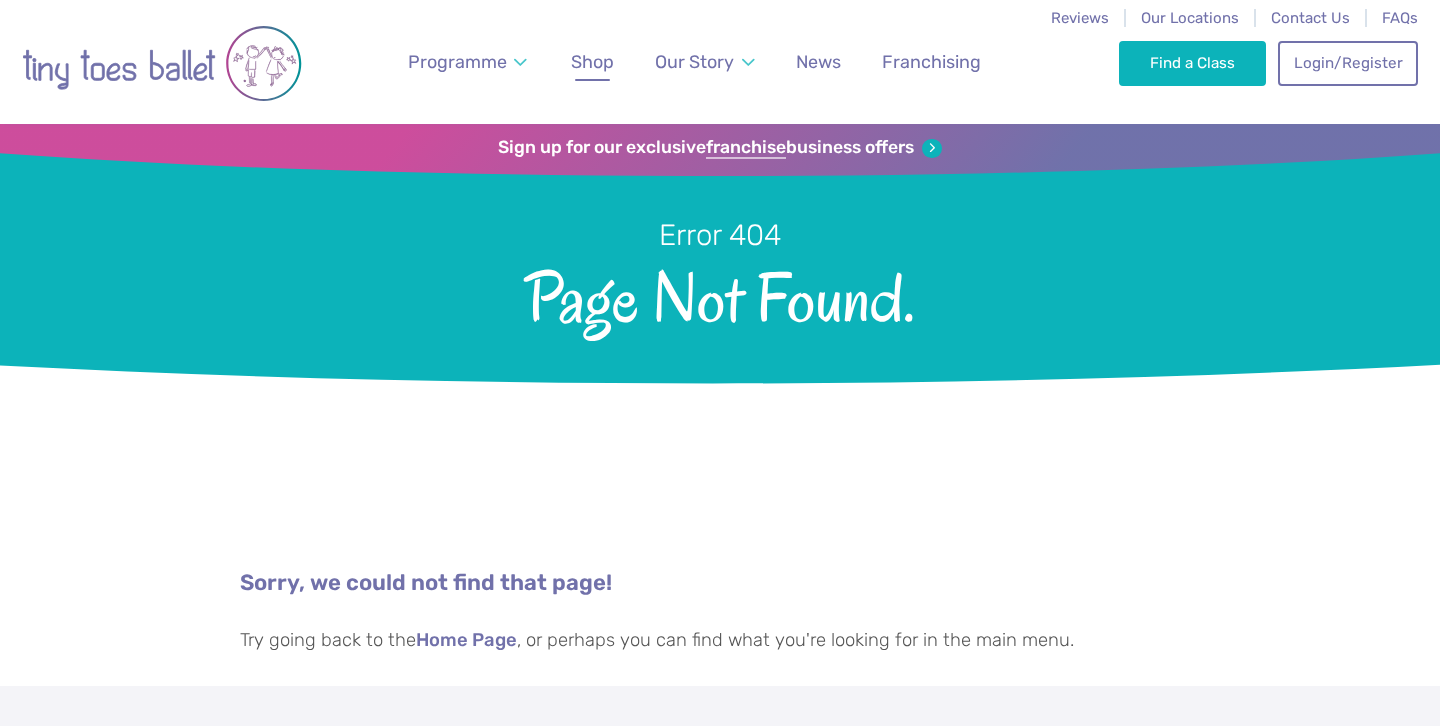 click on "Shop" at bounding box center (592, 61) 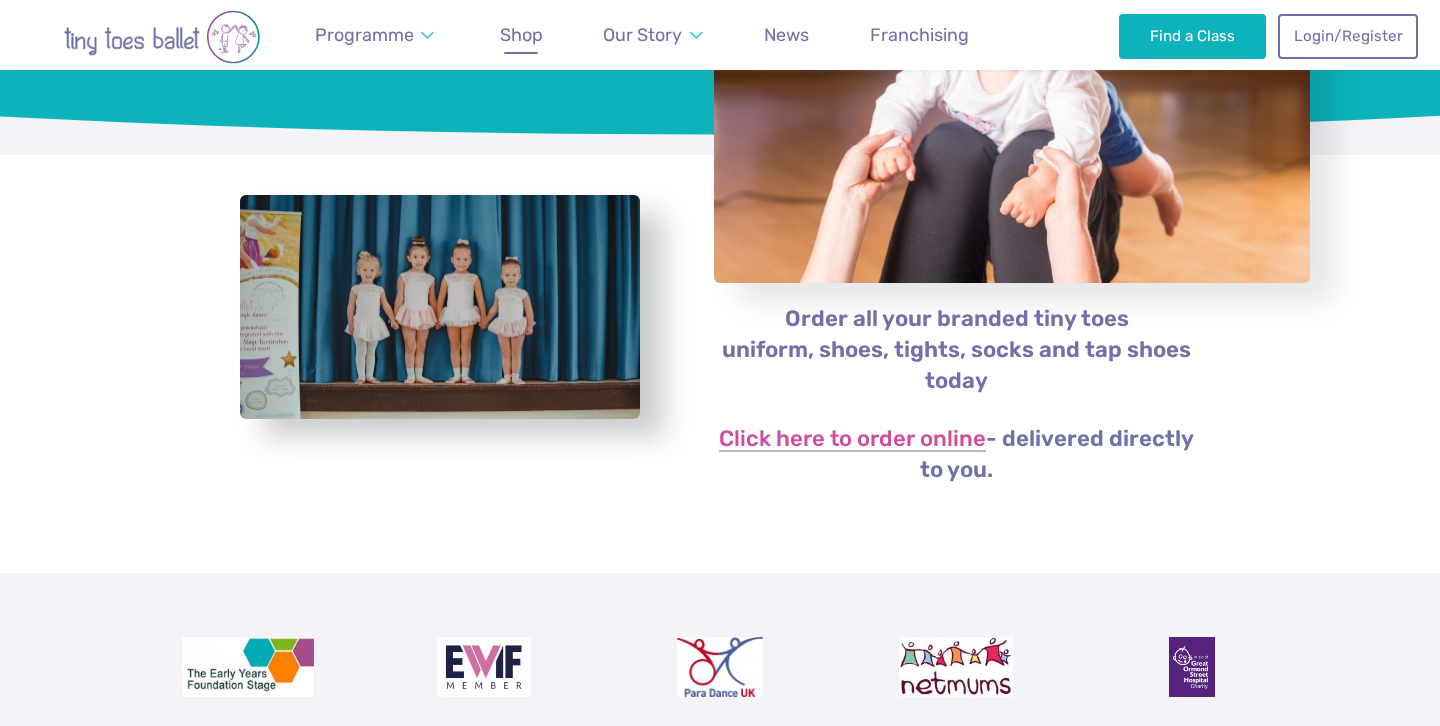 scroll, scrollTop: 301, scrollLeft: 0, axis: vertical 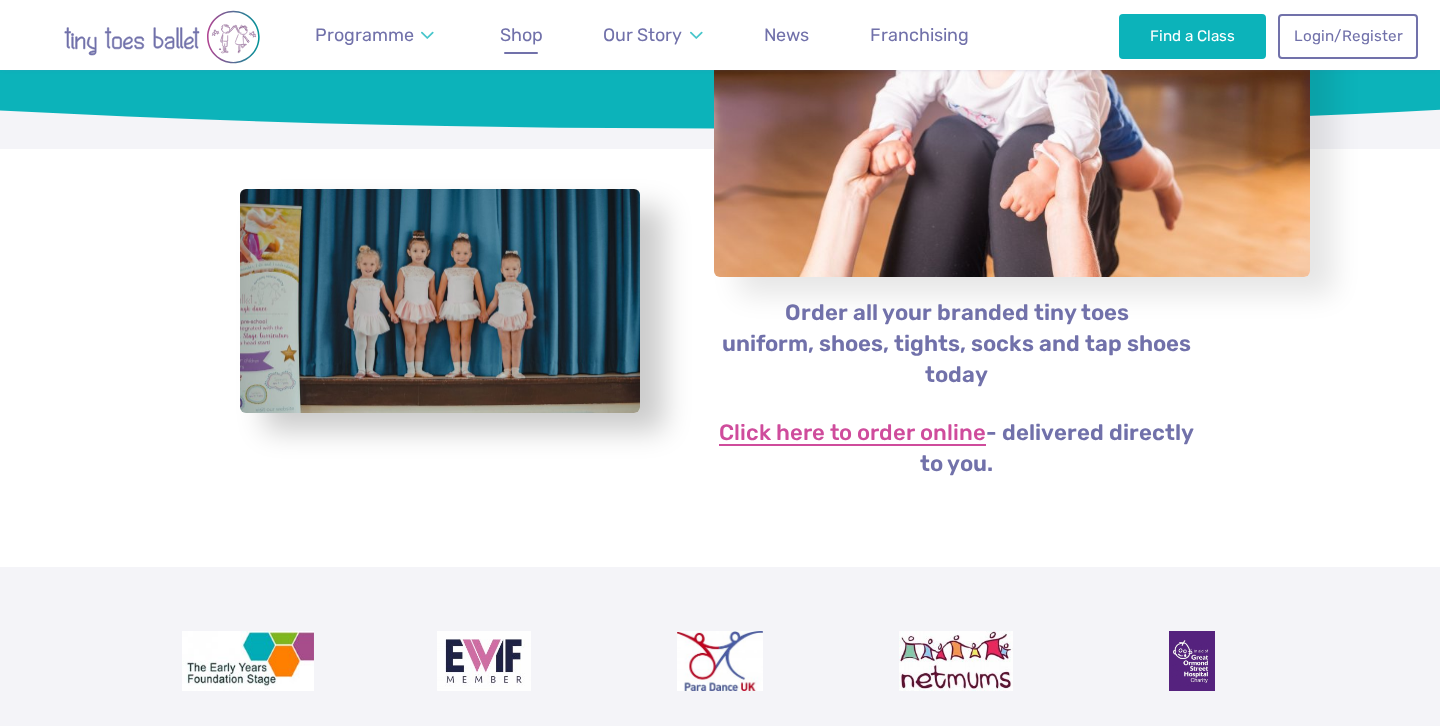 click on "Click here to order online" at bounding box center [852, 403] 